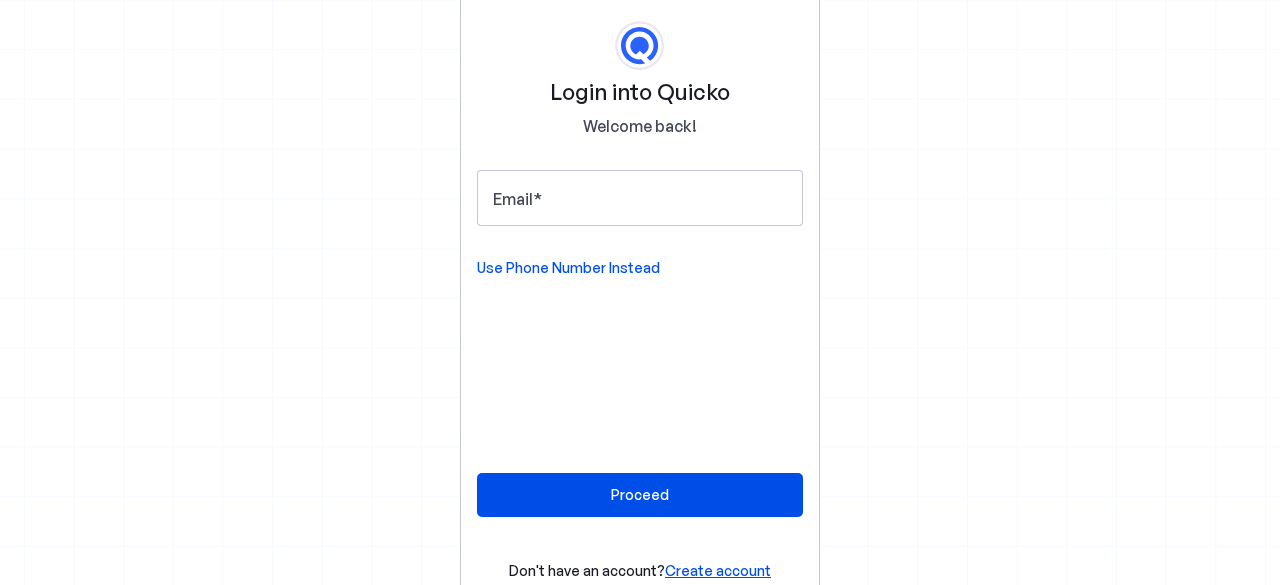 scroll, scrollTop: 0, scrollLeft: 0, axis: both 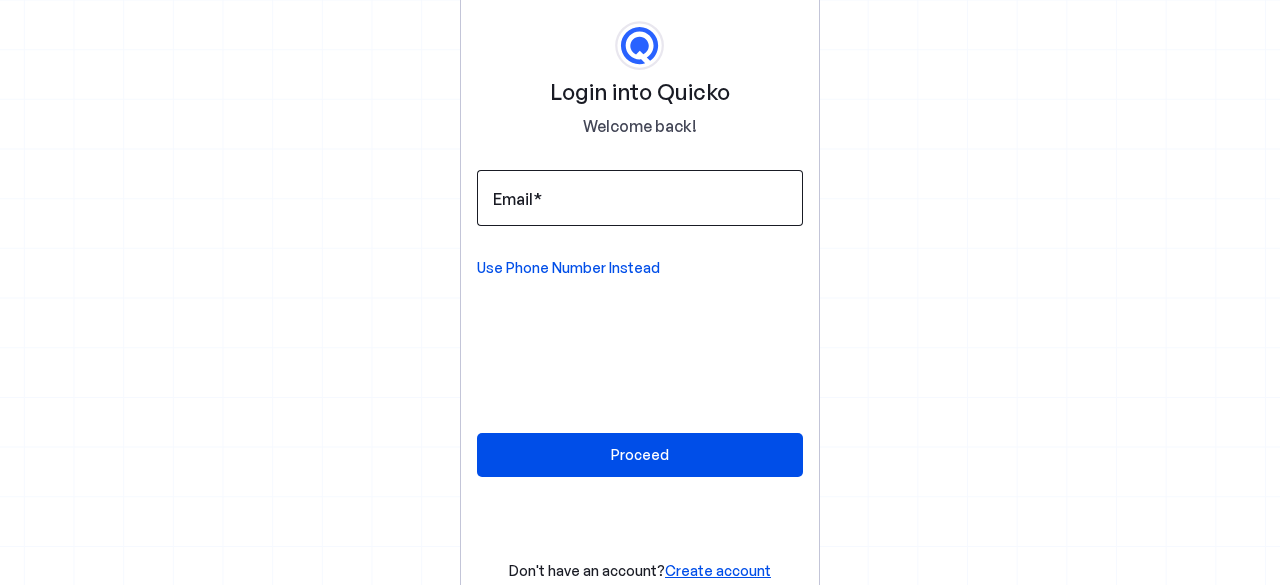 click on "Email" at bounding box center [640, 198] 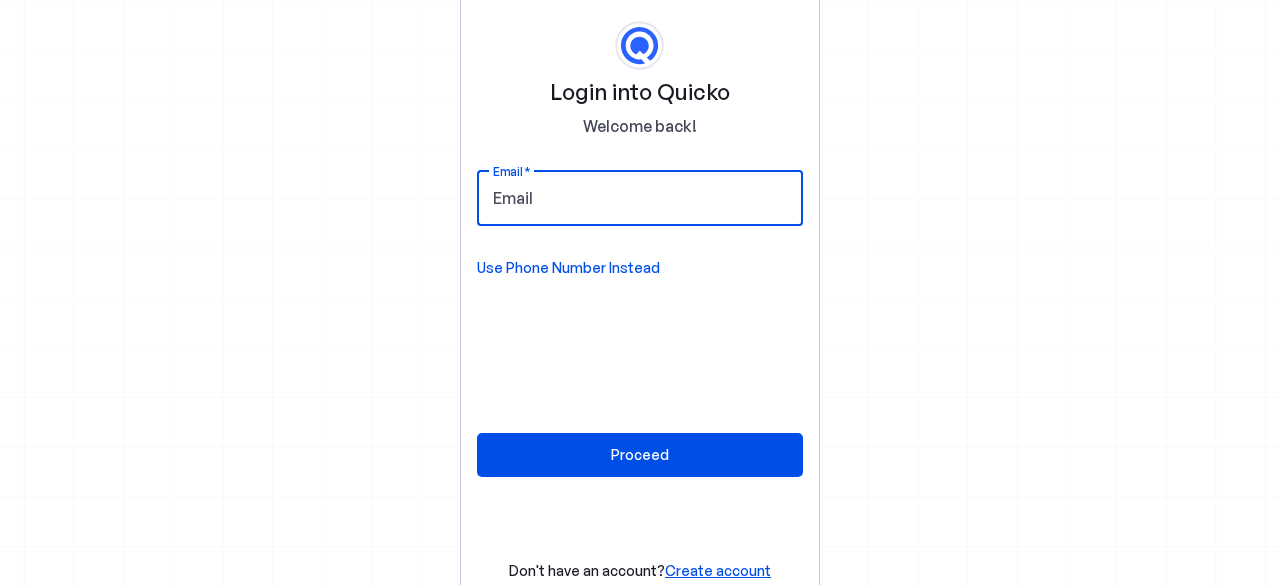 type on "manimarant@gmail.com" 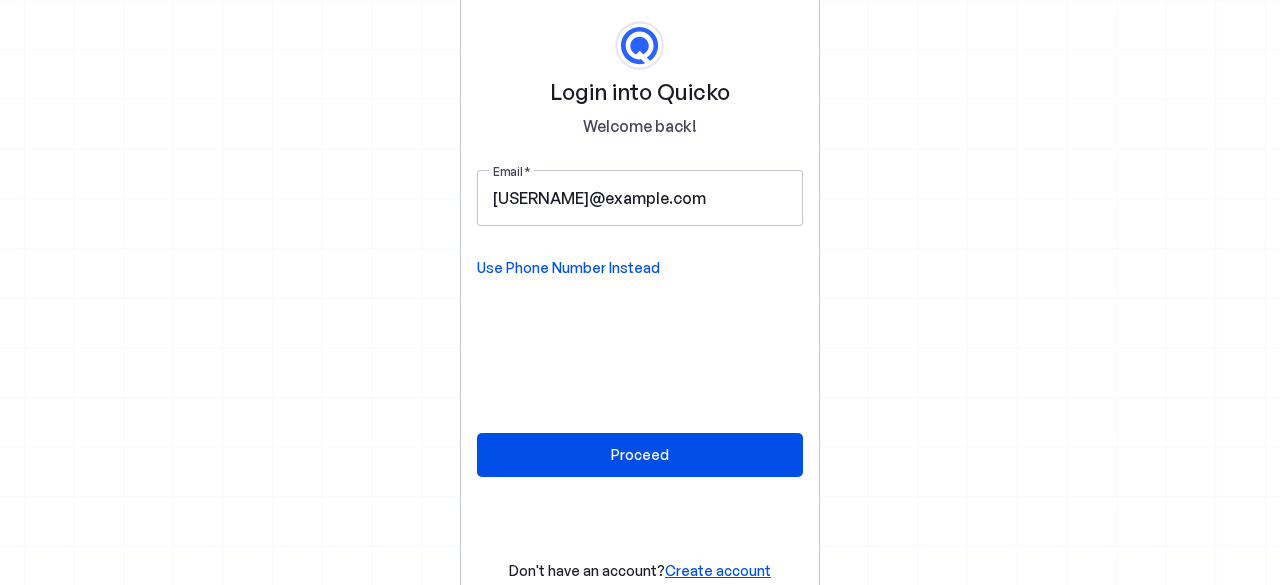 click on "Use Phone Number Instead" at bounding box center [568, 268] 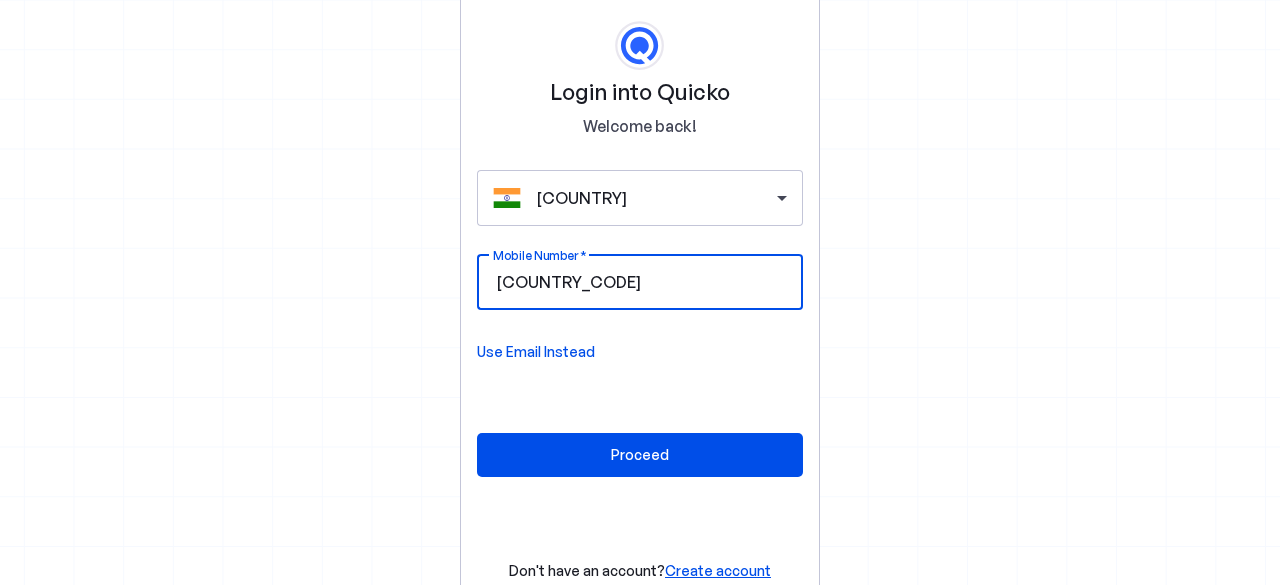 click on "Mobile Number" at bounding box center [716, 282] 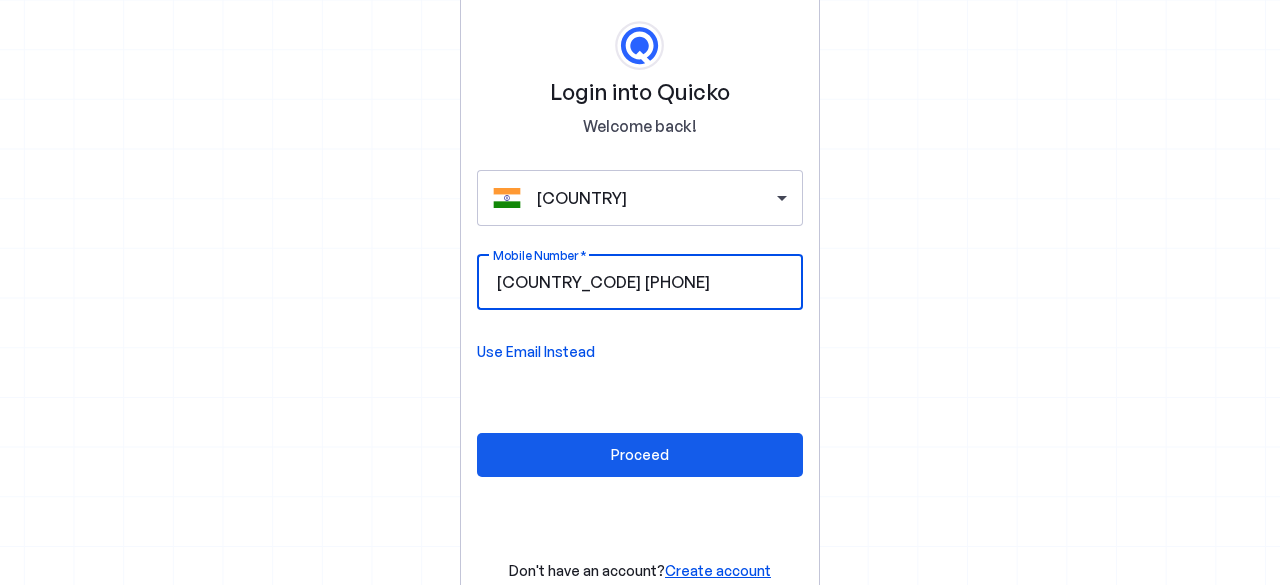 type on "9176660639" 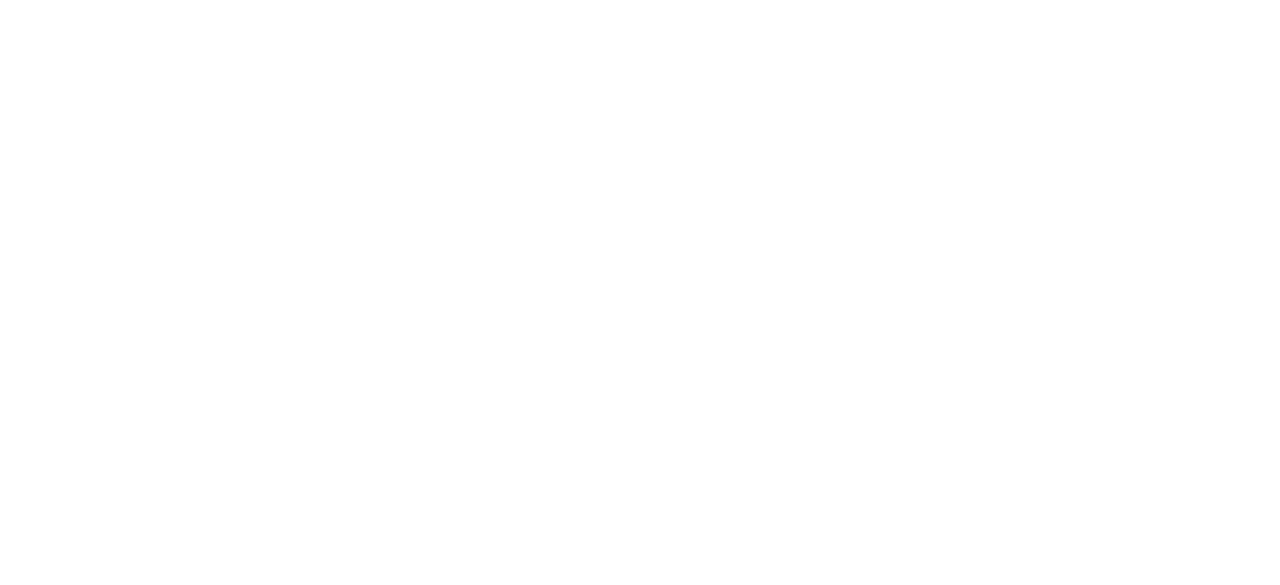 scroll, scrollTop: 0, scrollLeft: 0, axis: both 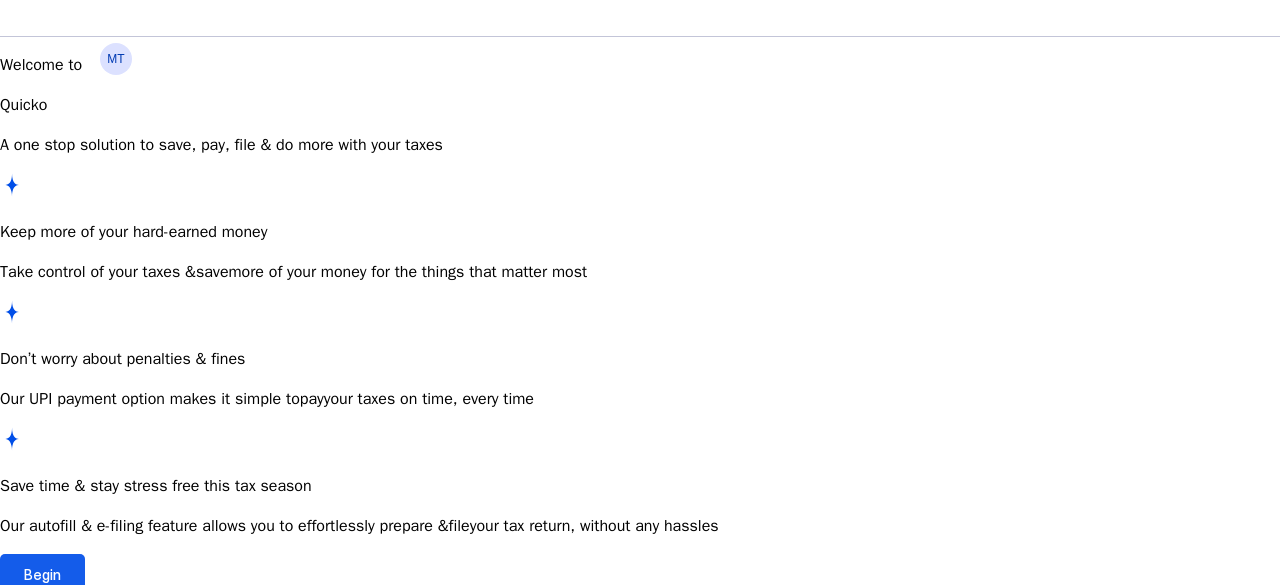 click at bounding box center [42, 574] 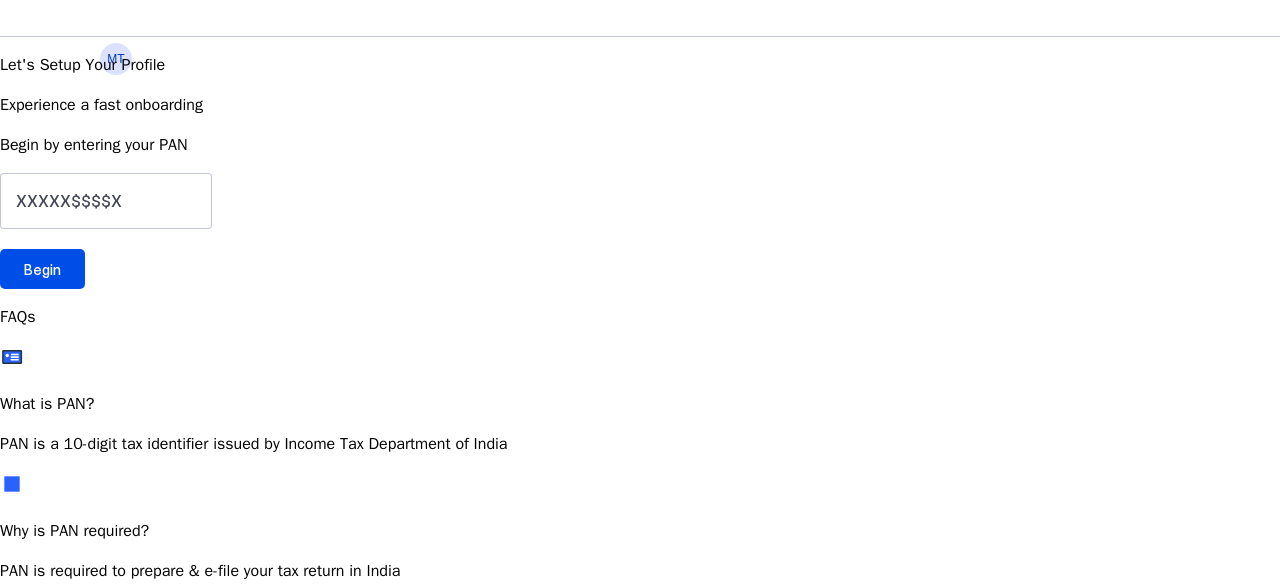 scroll, scrollTop: 0, scrollLeft: 0, axis: both 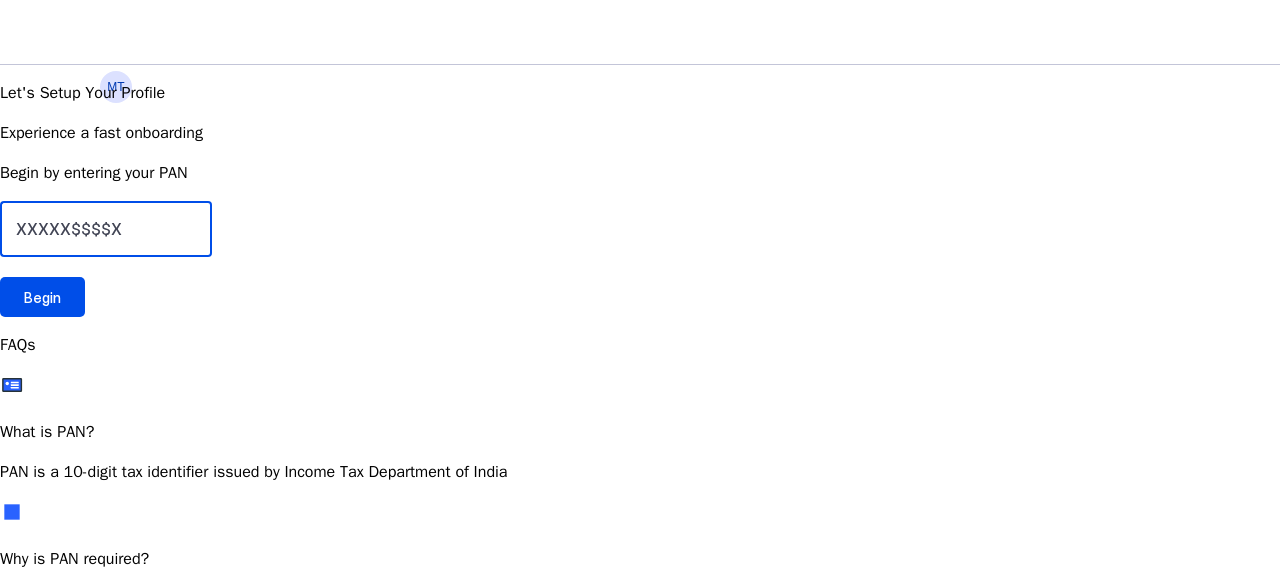 click at bounding box center [106, 229] 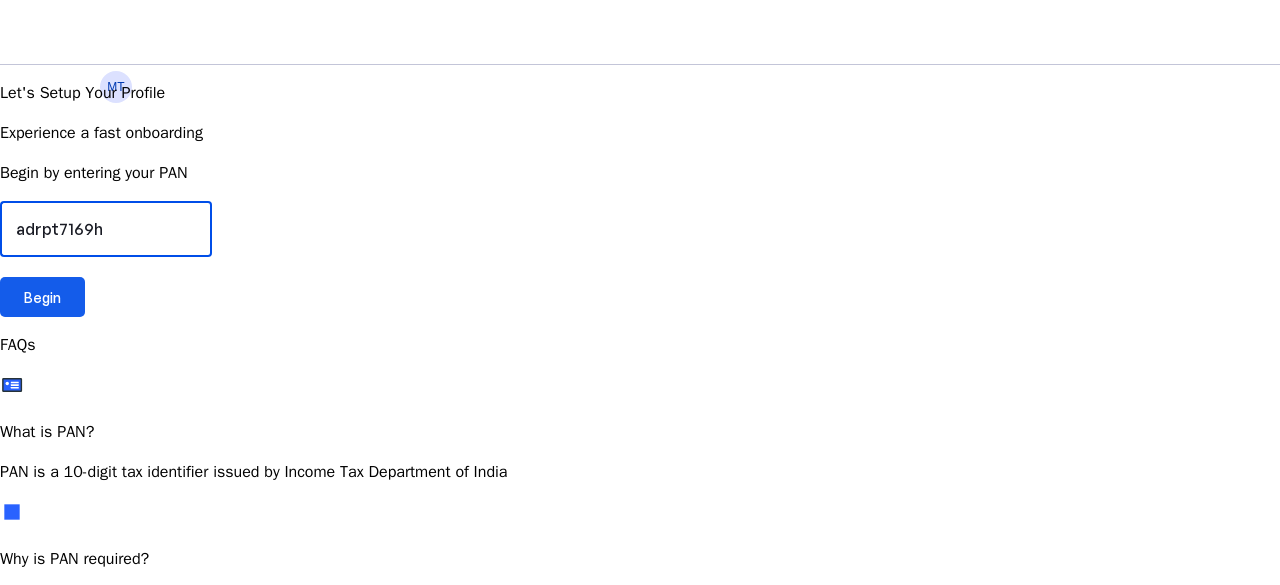 type on "adrpt7169h" 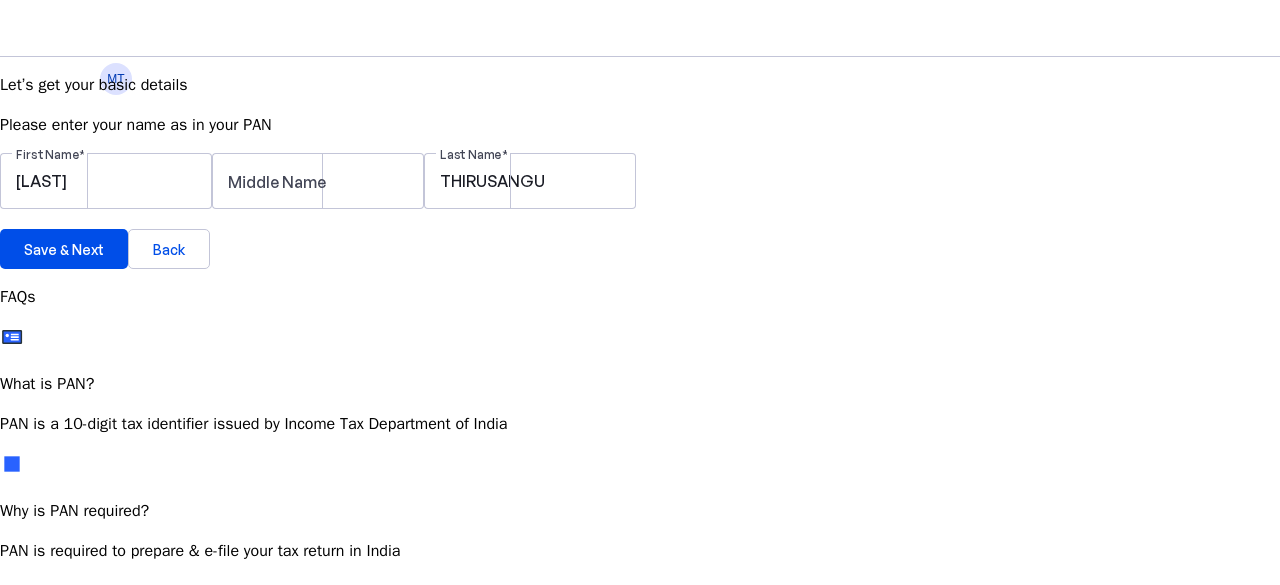 scroll, scrollTop: 11, scrollLeft: 0, axis: vertical 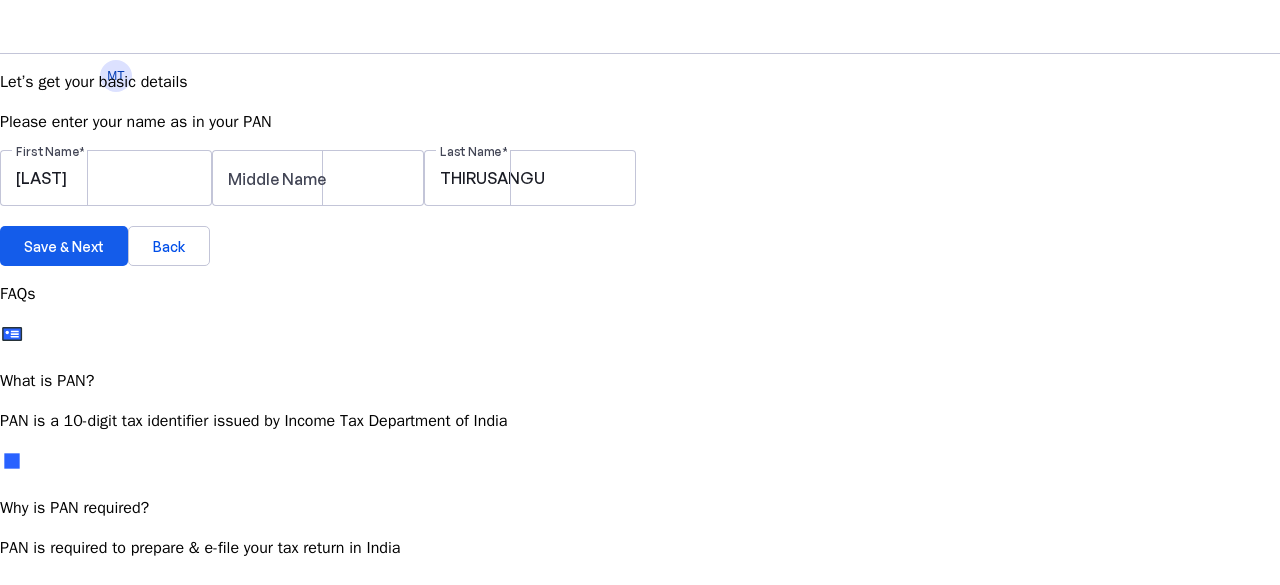 click on "Save & Next" at bounding box center [64, 246] 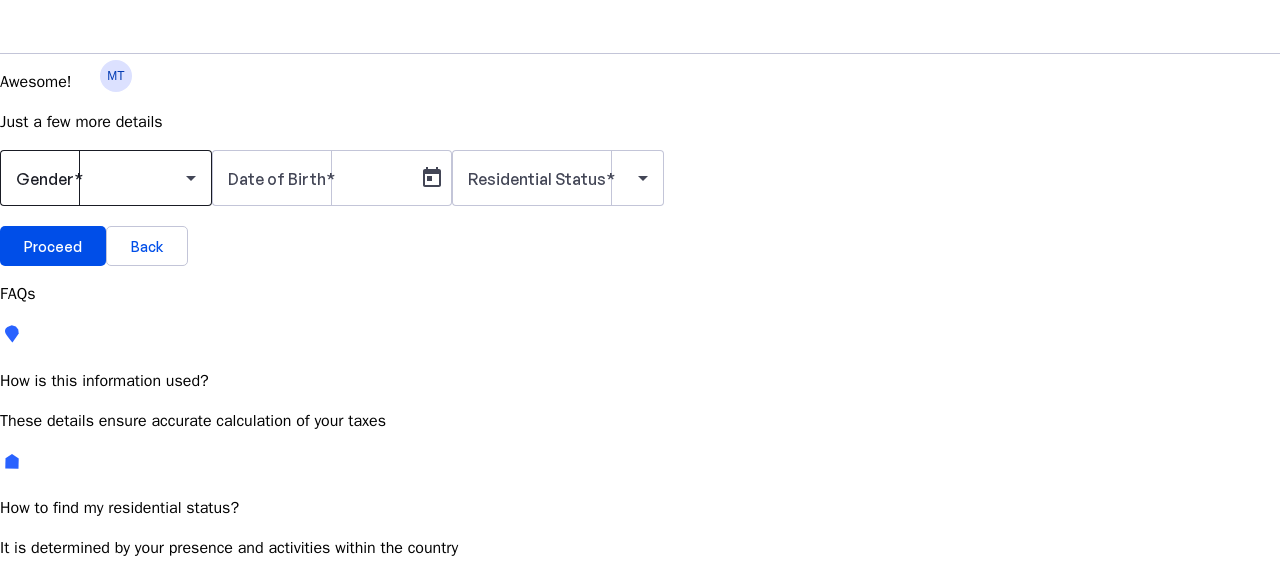 click at bounding box center [101, 178] 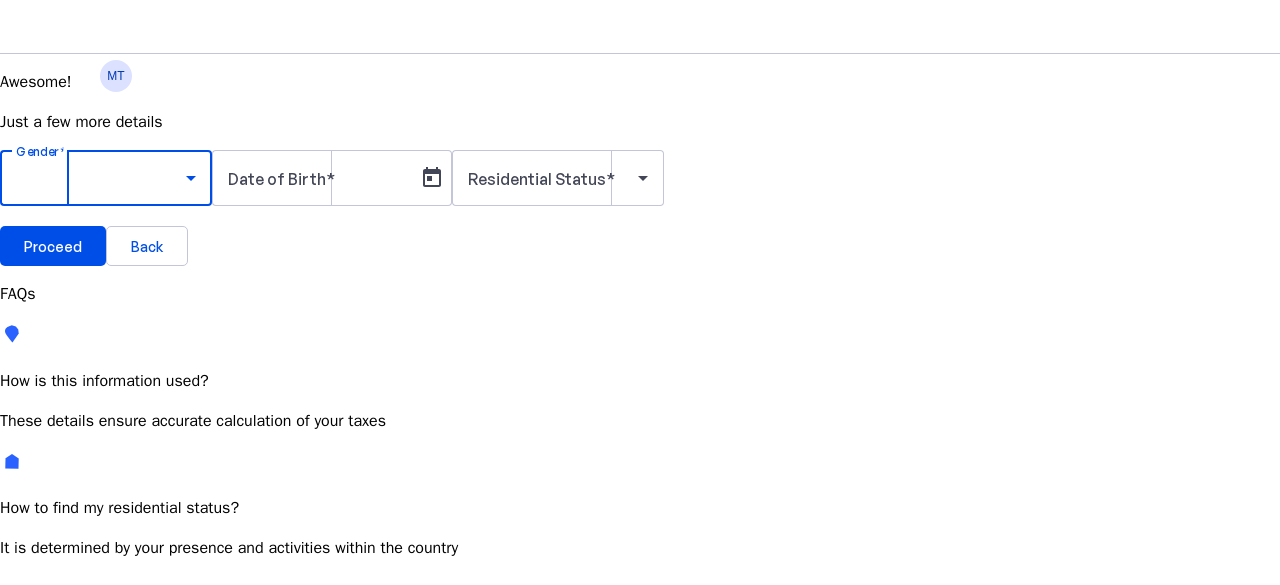 click on "Male" at bounding box center [154, 735] 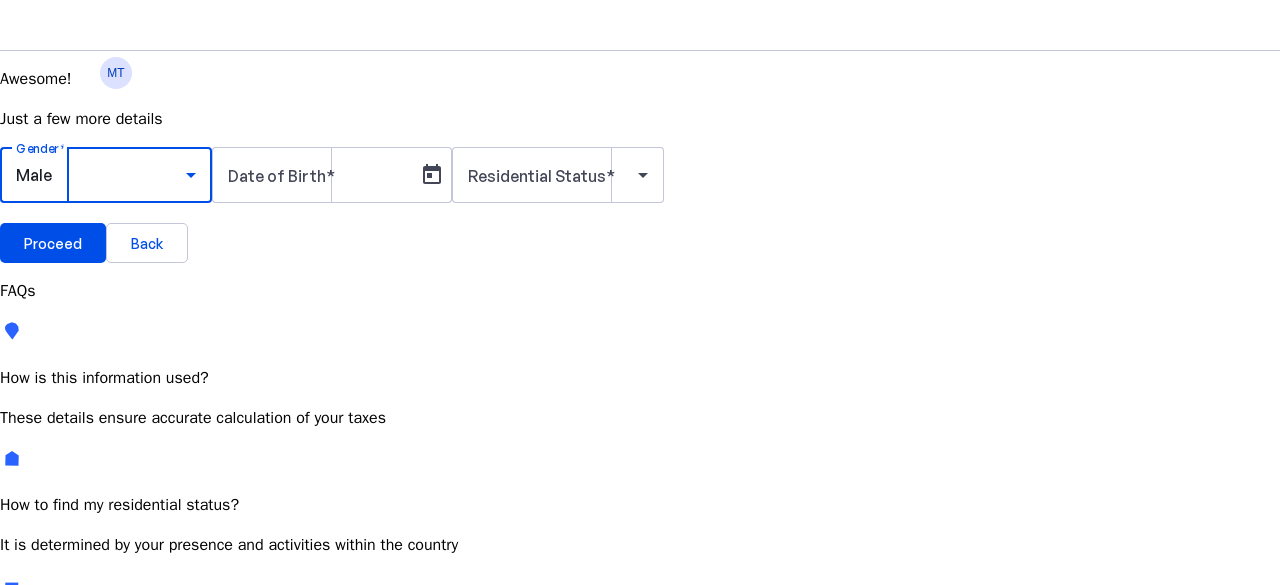 scroll, scrollTop: 15, scrollLeft: 0, axis: vertical 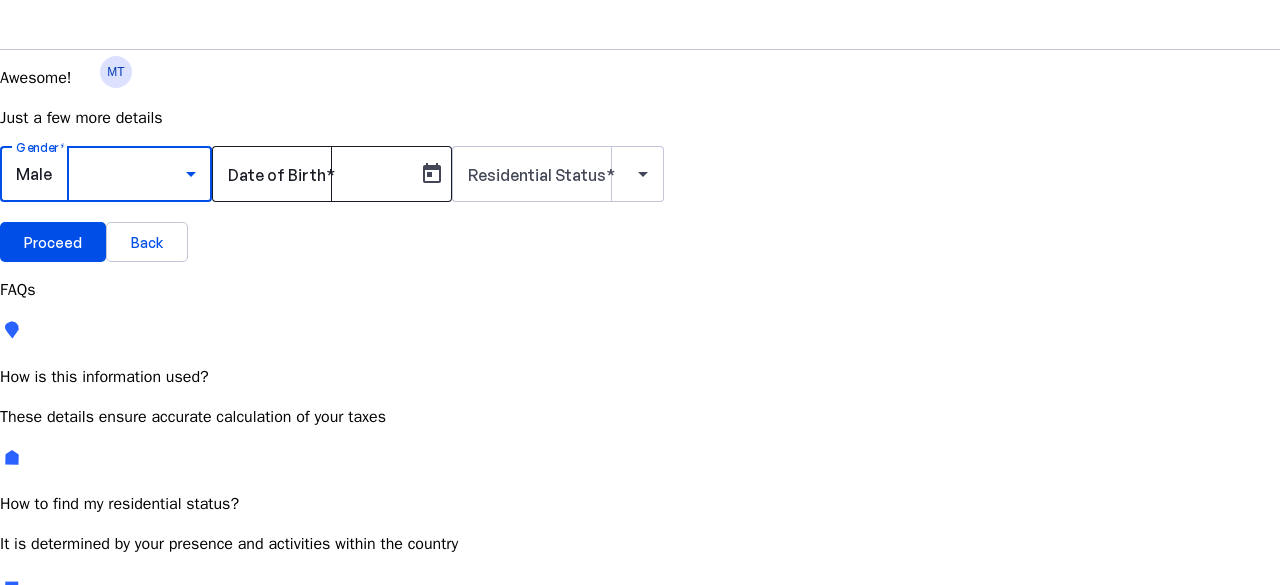 click on "Date of Birth" at bounding box center (277, 175) 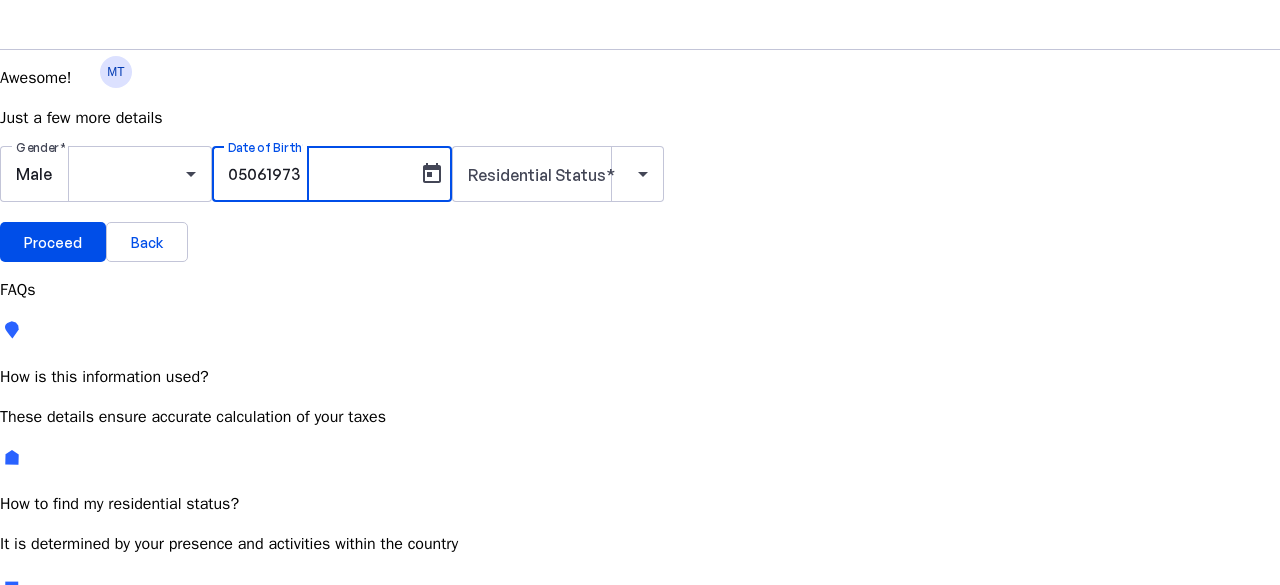 type on "05061973" 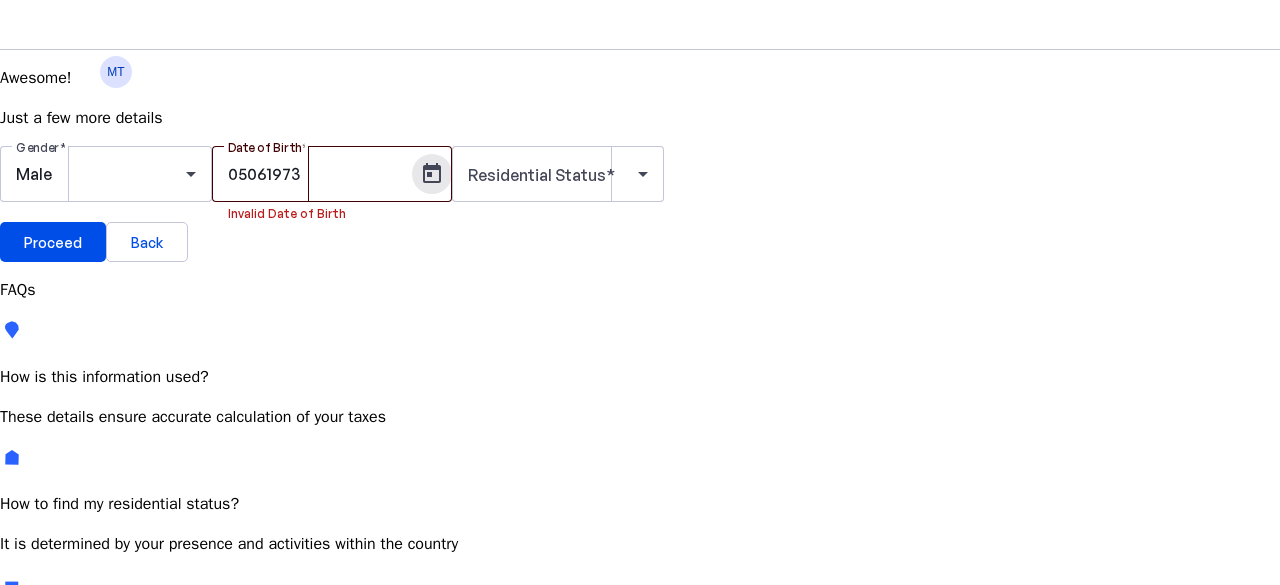 click on "05061973" at bounding box center (318, 174) 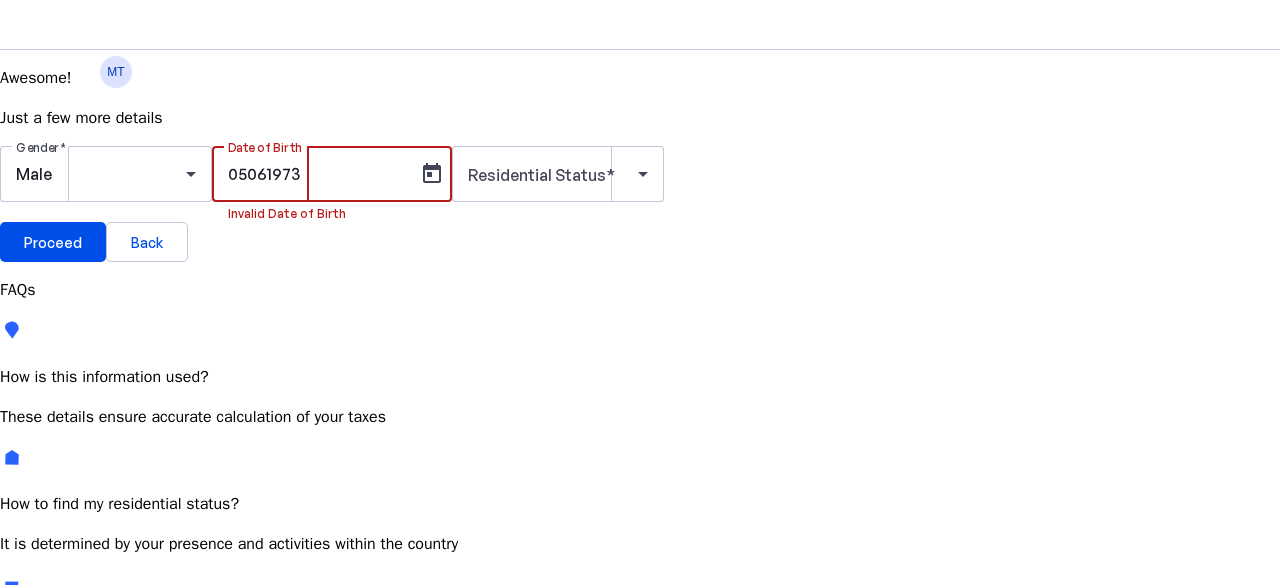 drag, startPoint x: 251, startPoint y: 383, endPoint x: 0, endPoint y: 375, distance: 251.12746 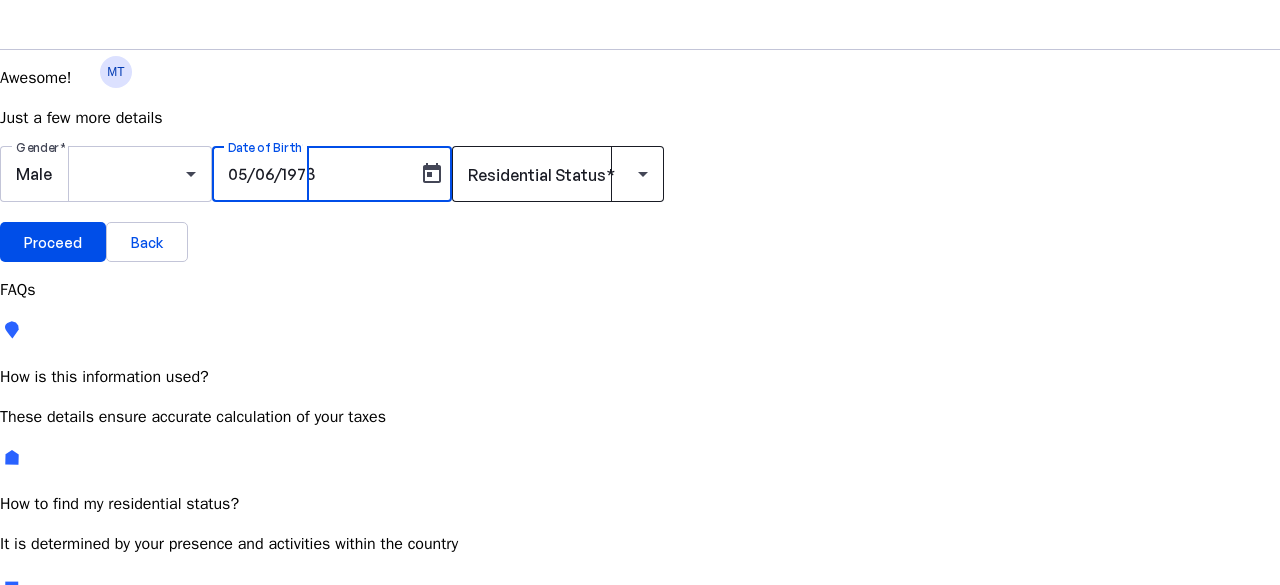 type on "05/06/1973" 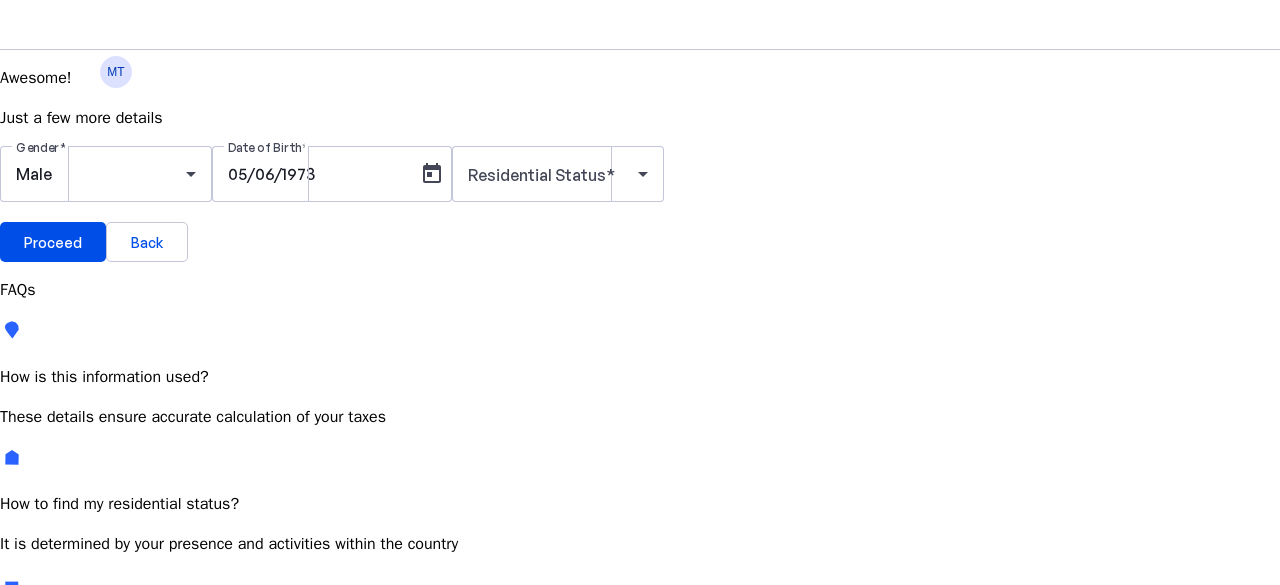 click on "Gender Male Date of Birth [DATE] Residential Status" at bounding box center (640, 184) 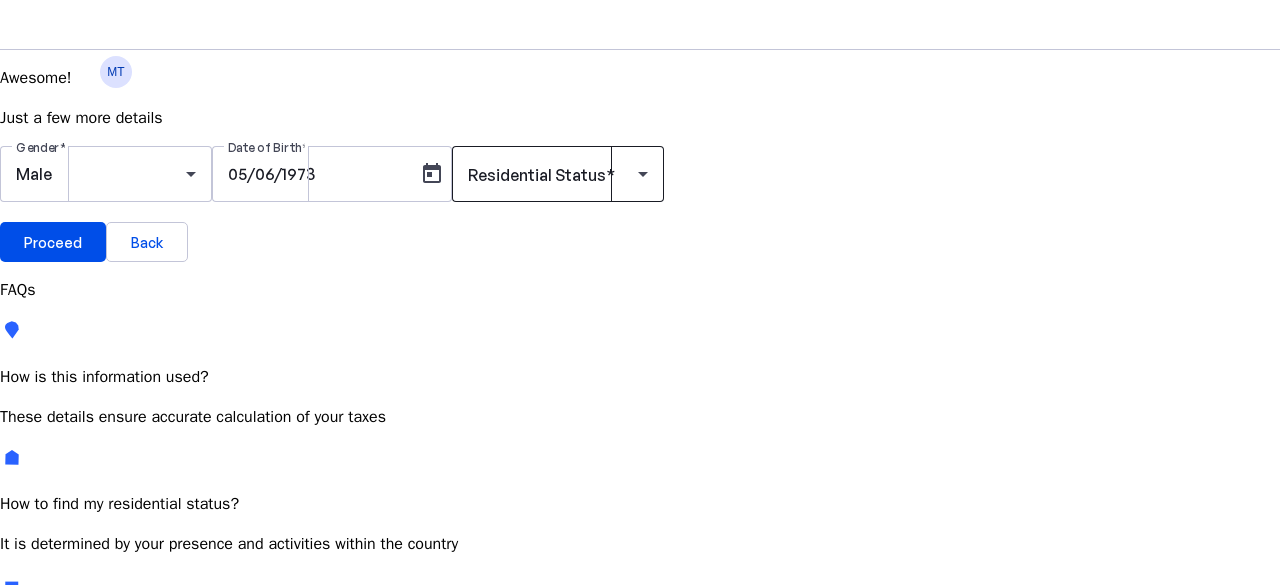 click at bounding box center [553, 174] 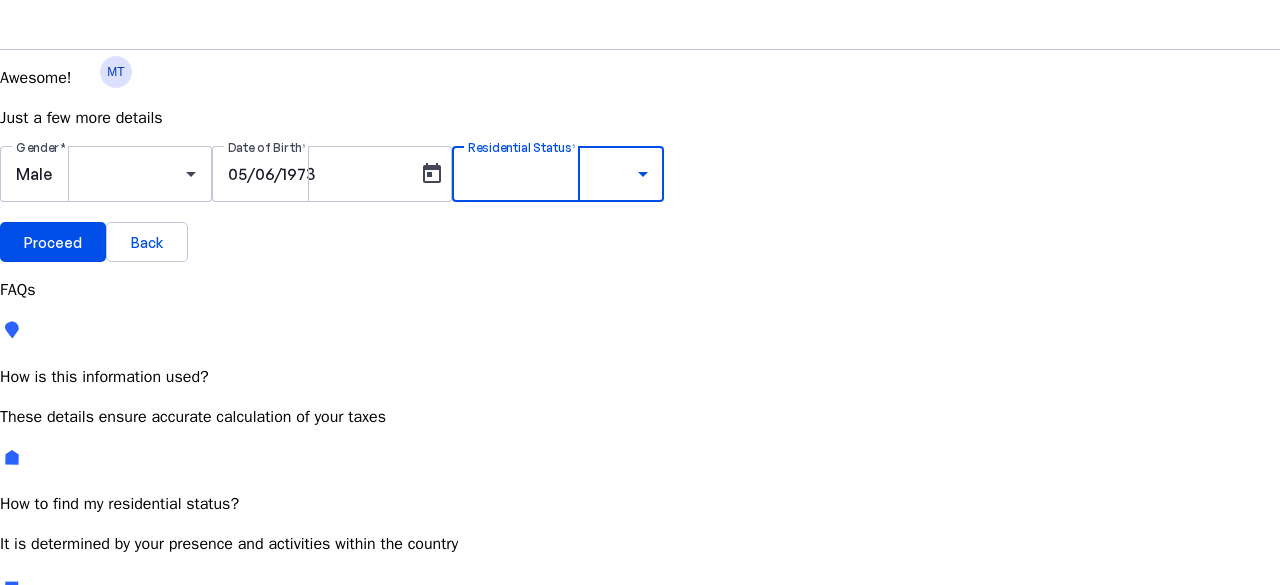 click on "Resident Most Common" at bounding box center [72, 751] 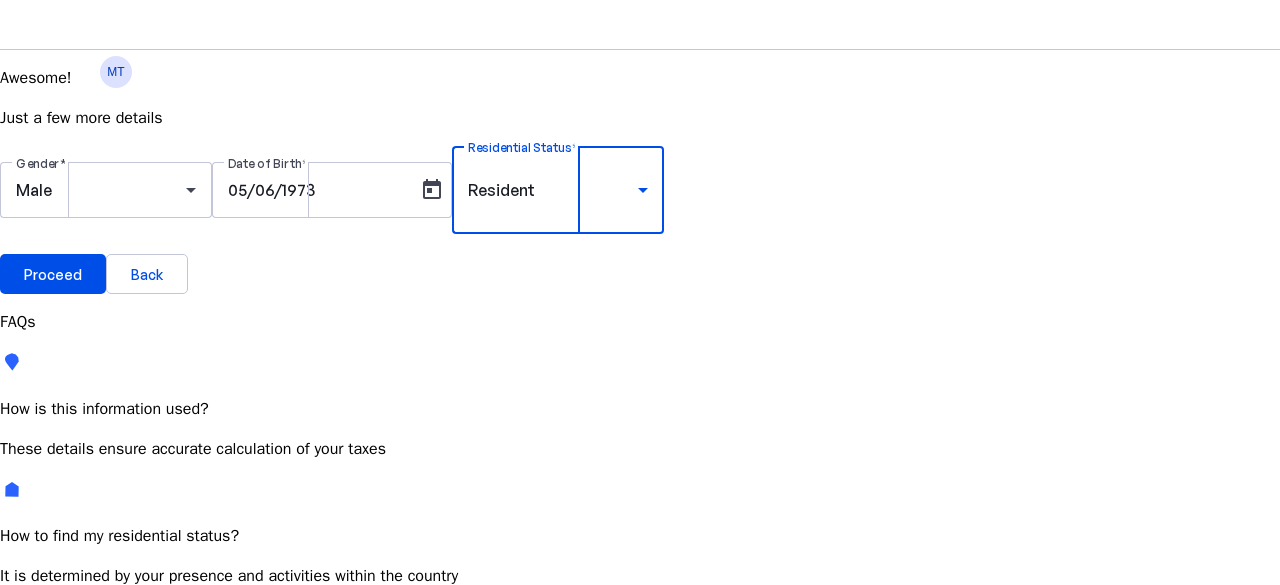 click on "Gender Male Date of Birth 05/06/1973 Residential Status Resident" at bounding box center (640, 200) 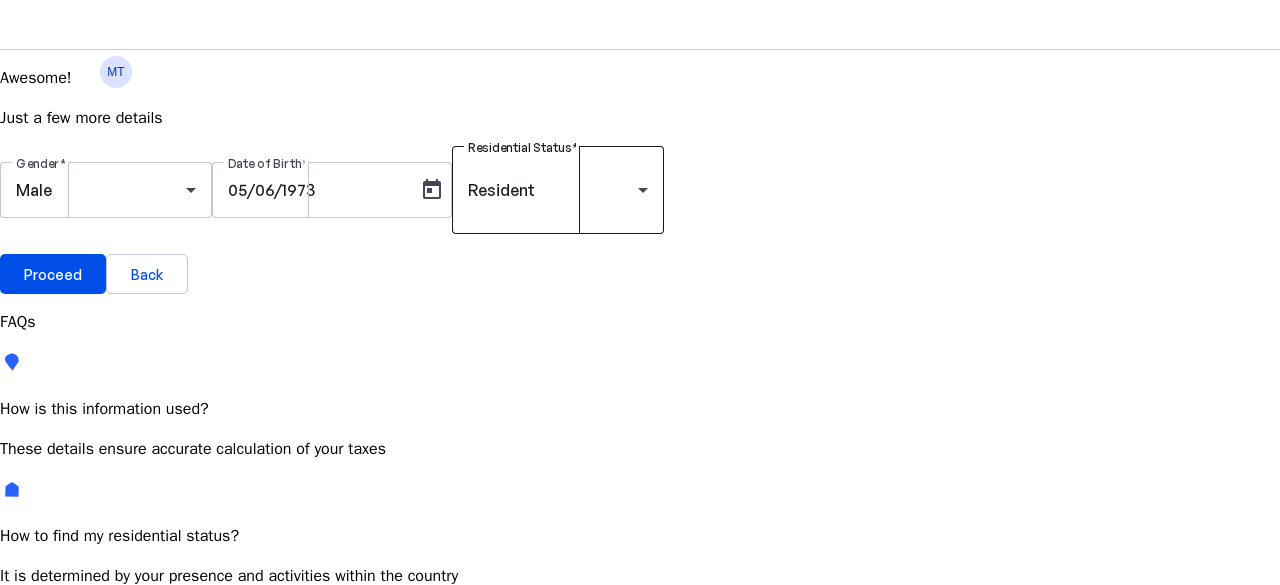 click at bounding box center [643, 190] 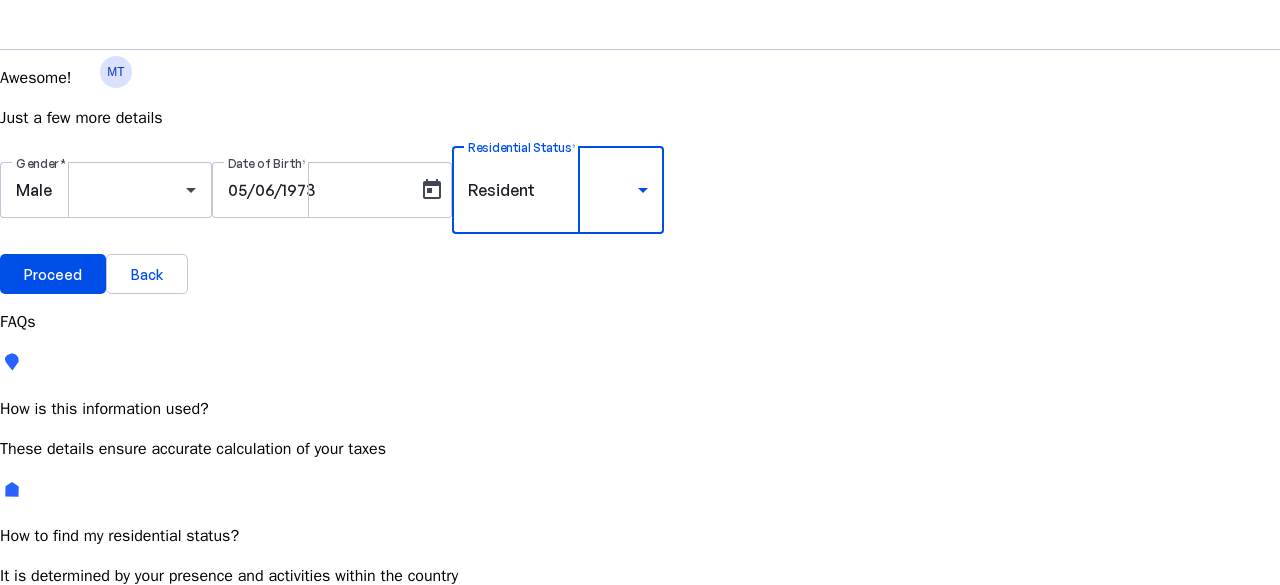 click on "Resident Most Common" at bounding box center (72, 783) 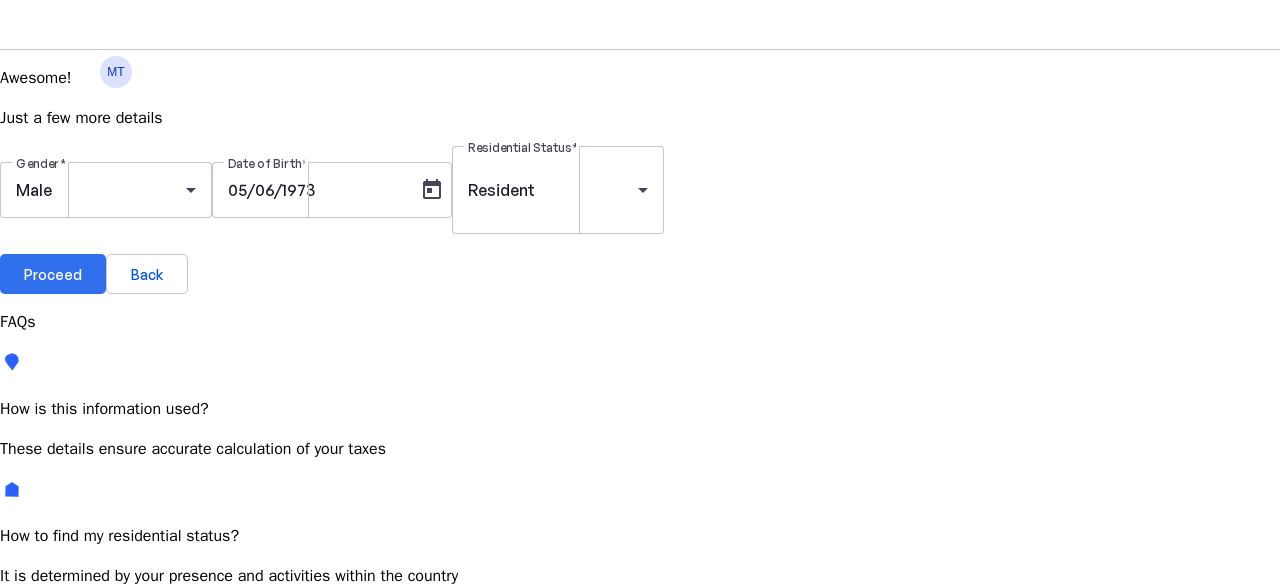 click on "Proceed" at bounding box center [53, 274] 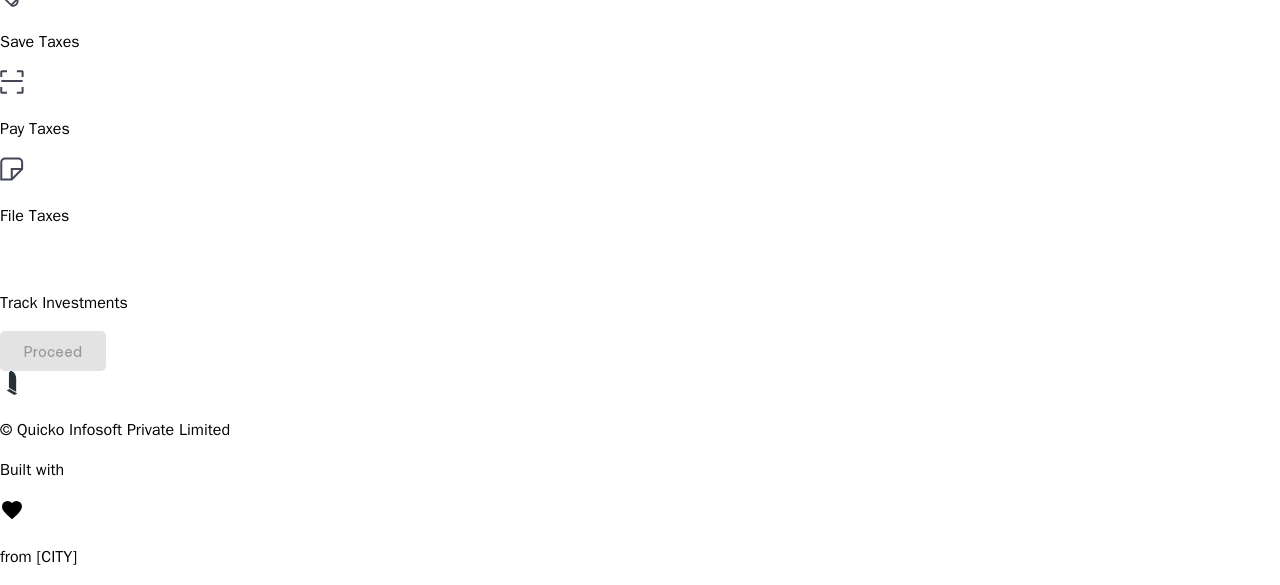 scroll, scrollTop: 278, scrollLeft: 0, axis: vertical 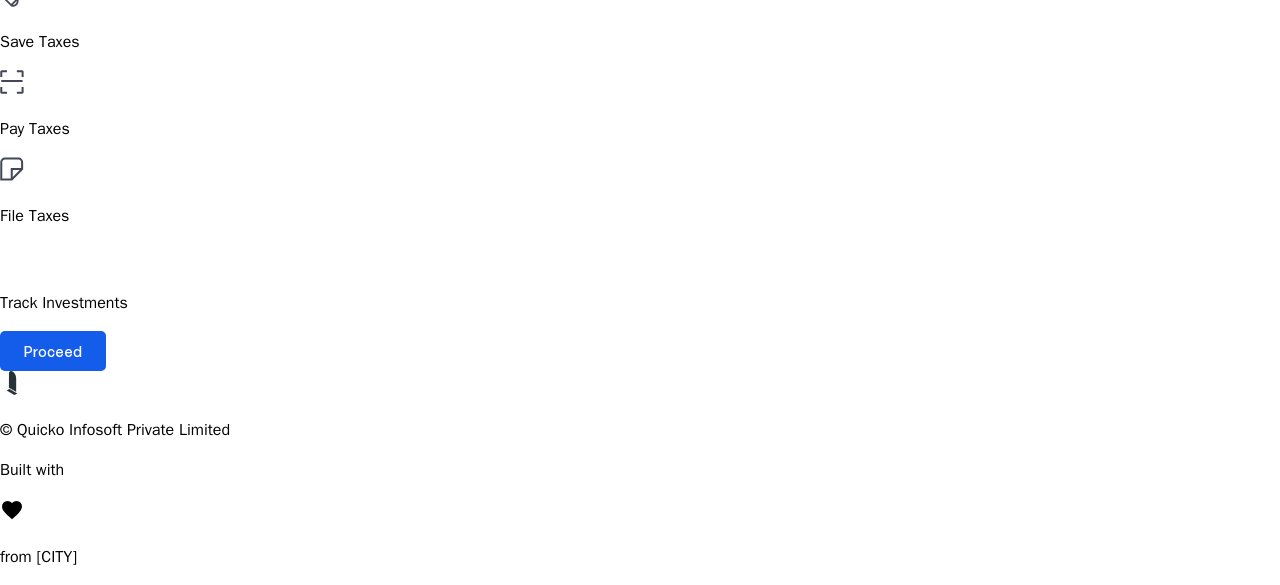 click on "Proceed" at bounding box center (53, 351) 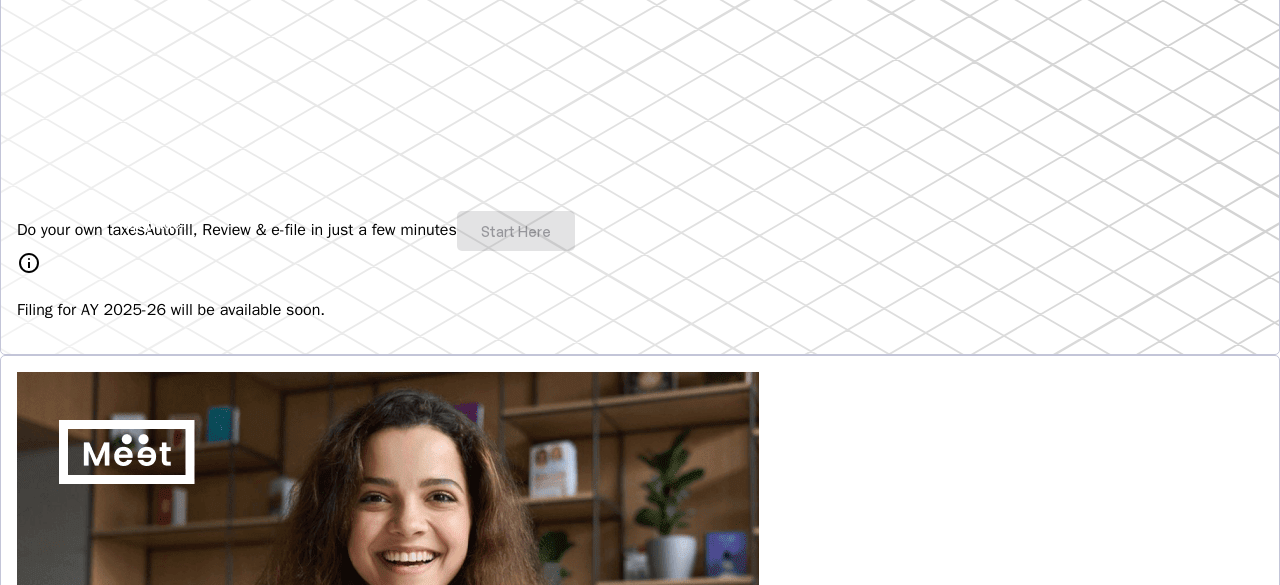 scroll, scrollTop: 0, scrollLeft: 0, axis: both 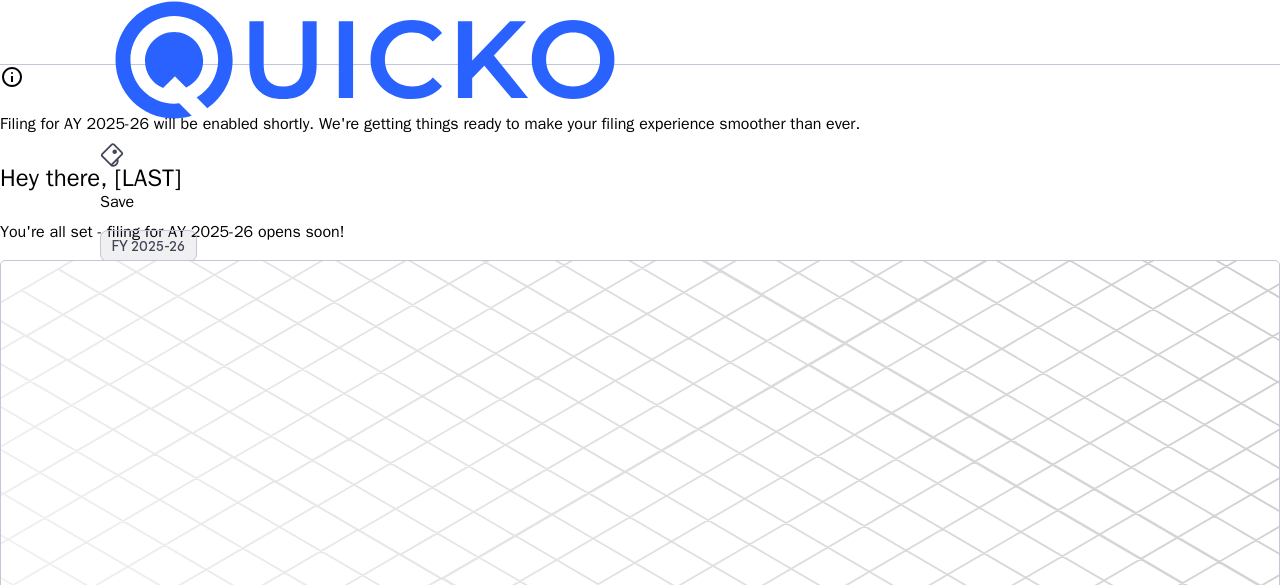 click on "FY 2025-26" at bounding box center (148, 246) 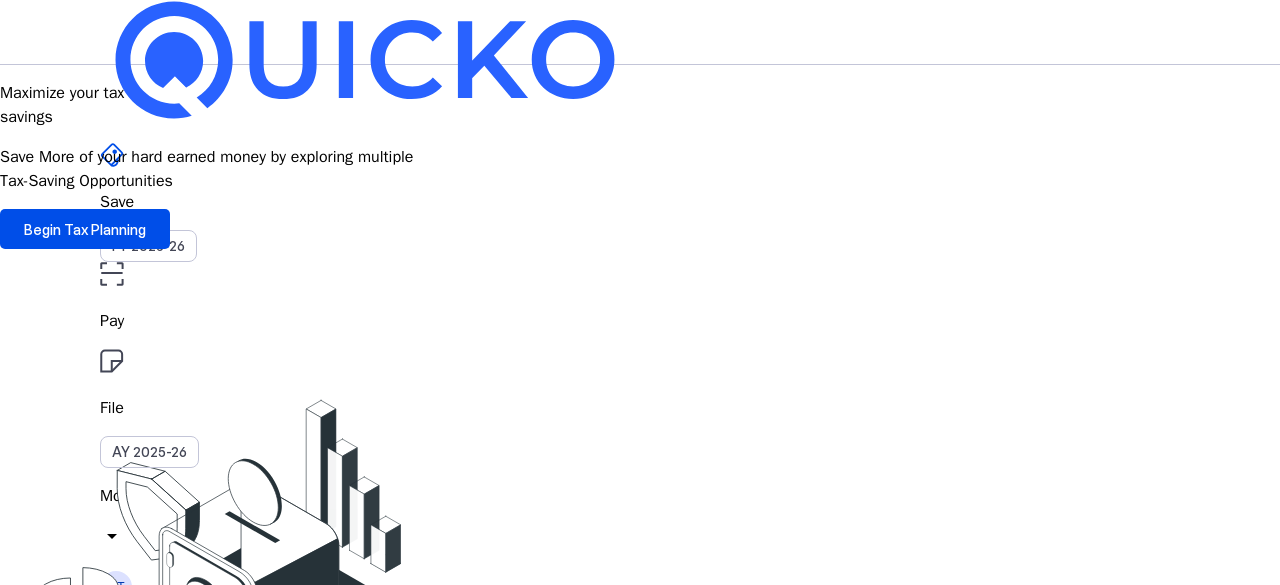 click on "Save FY 2025-26 Pay File AY 2025-26 More arrow_drop_down MT Upgrade" at bounding box center [640, 32] 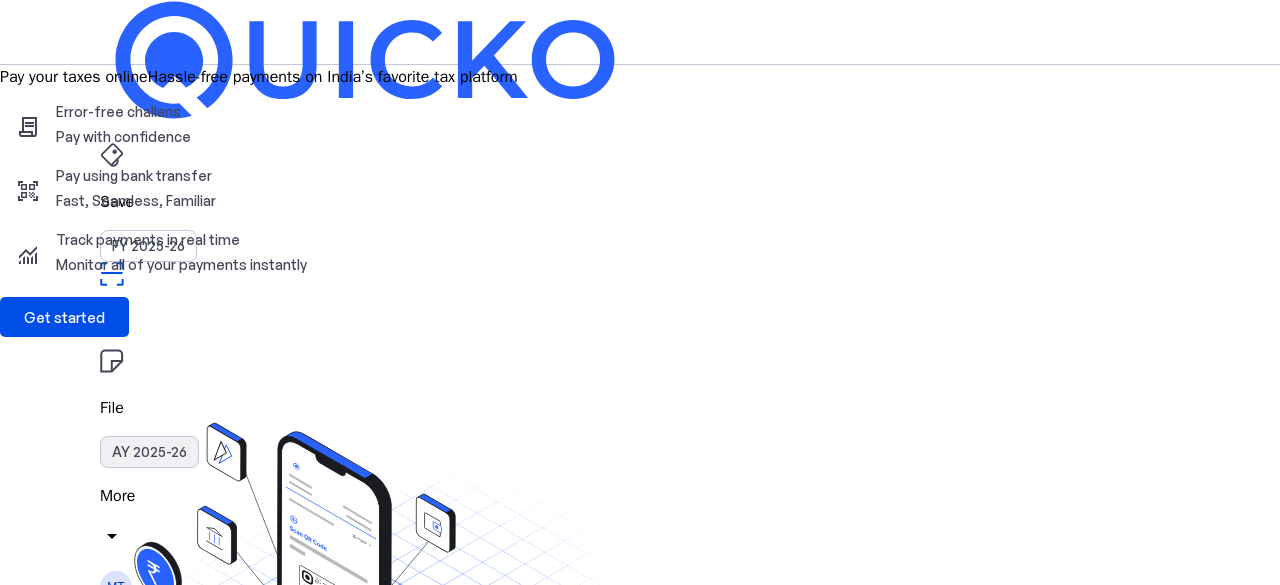 click on "AY 2025-26" at bounding box center (149, 452) 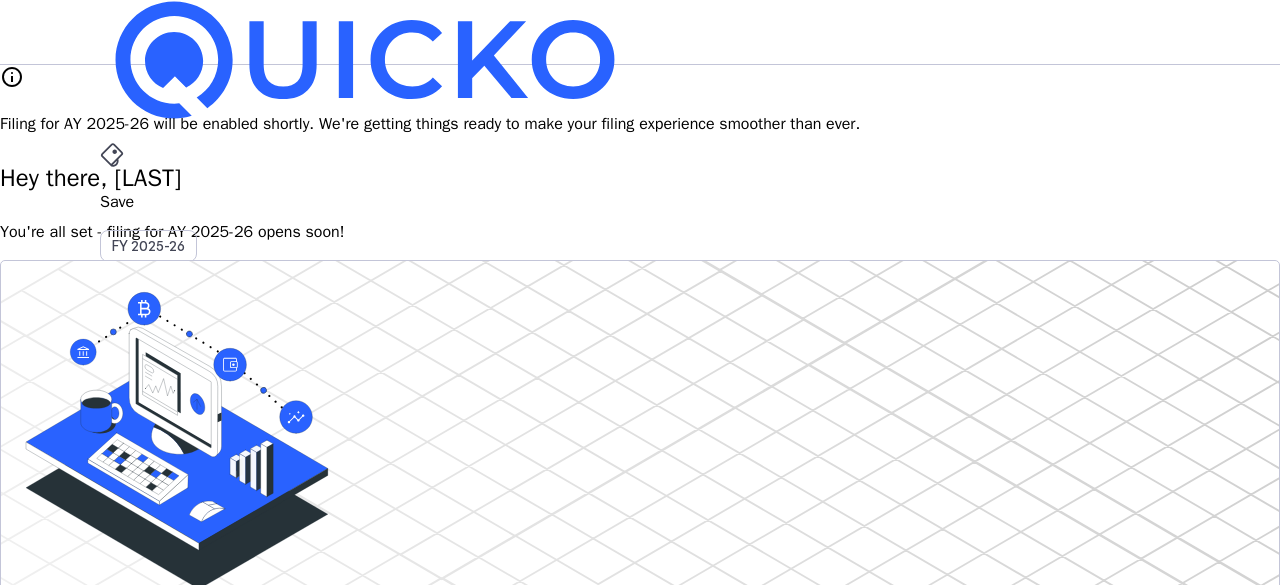 click on "AY 2025-26" at bounding box center (149, 452) 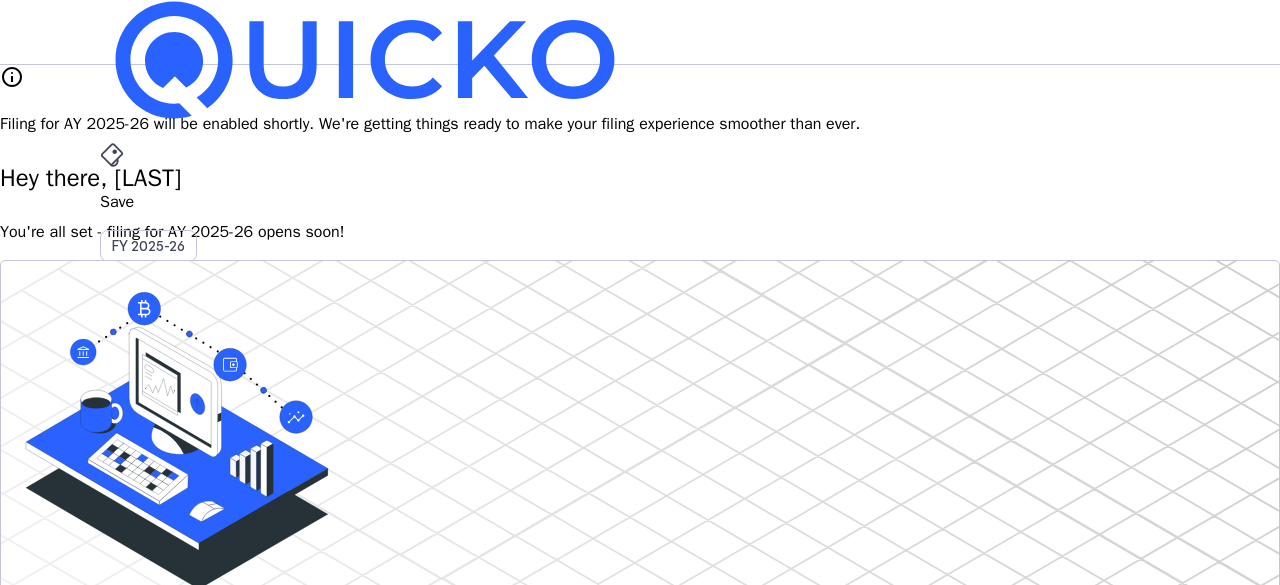 click on "arrow_drop_down" at bounding box center (112, 536) 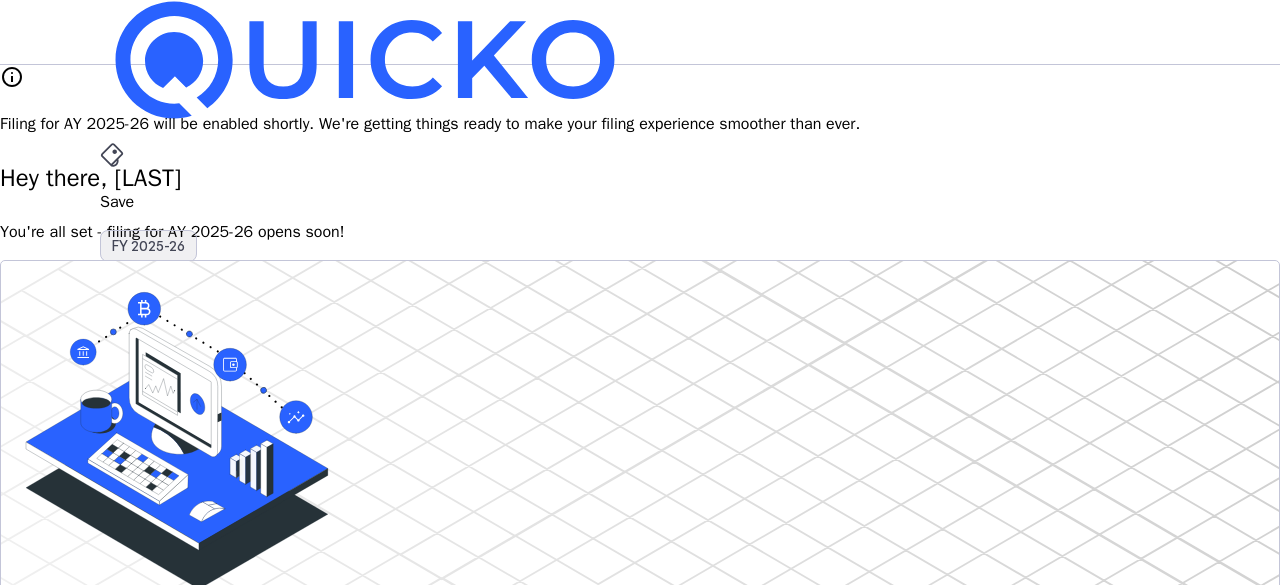 click on "FY 2025-26" at bounding box center [148, 246] 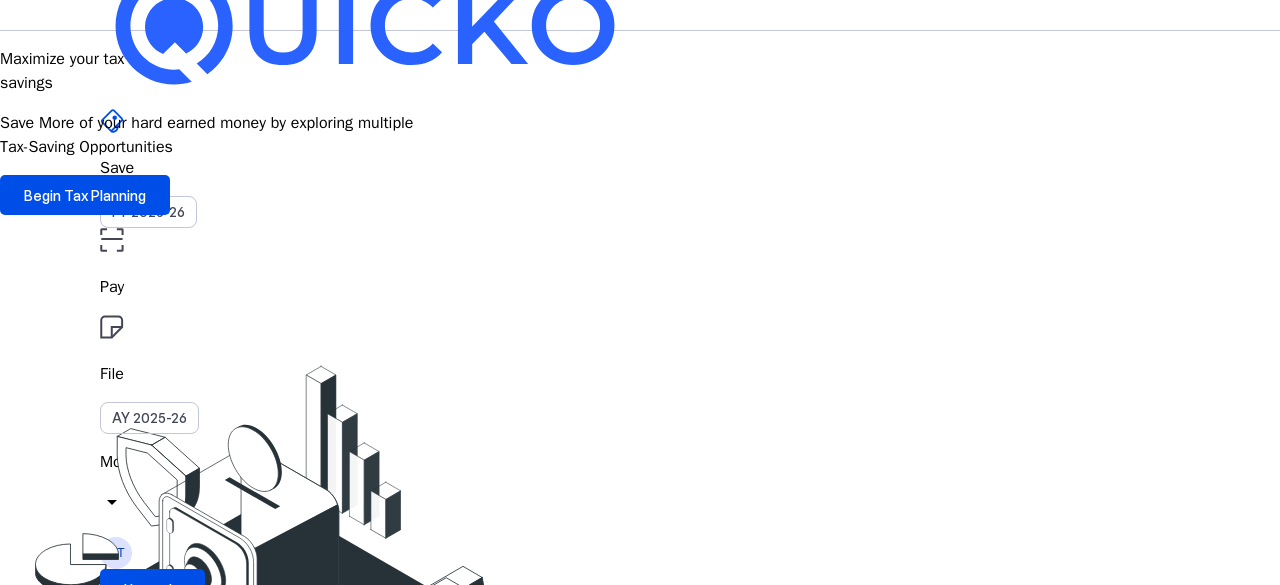 scroll, scrollTop: 0, scrollLeft: 0, axis: both 